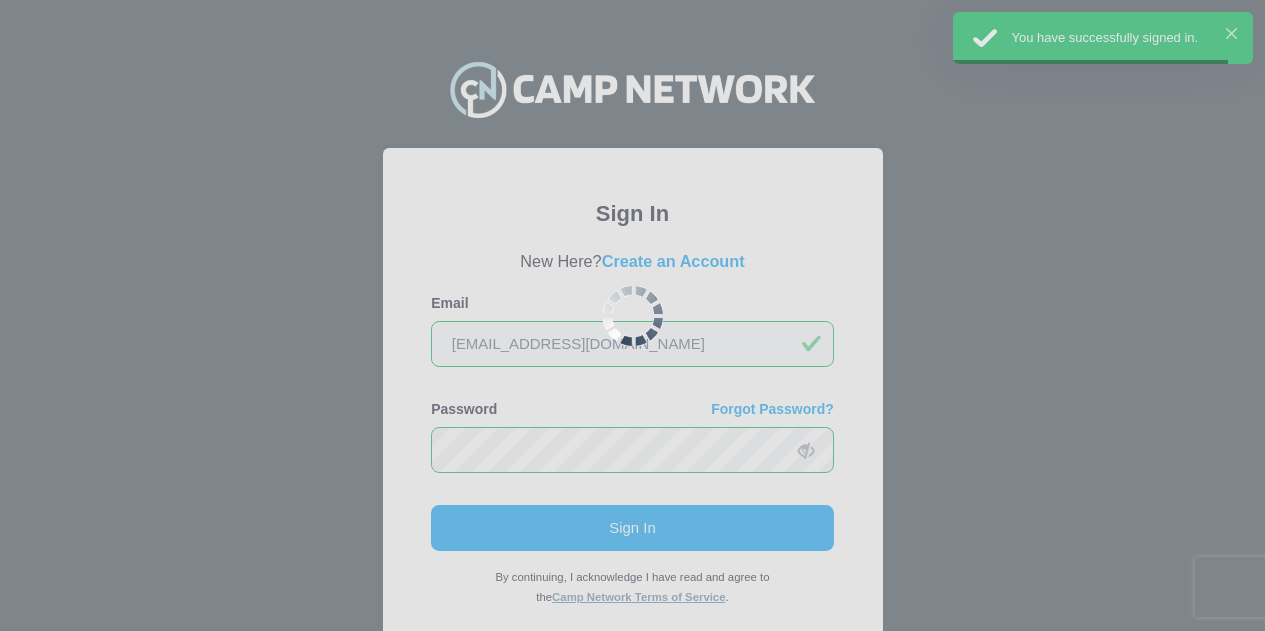 scroll, scrollTop: 0, scrollLeft: 0, axis: both 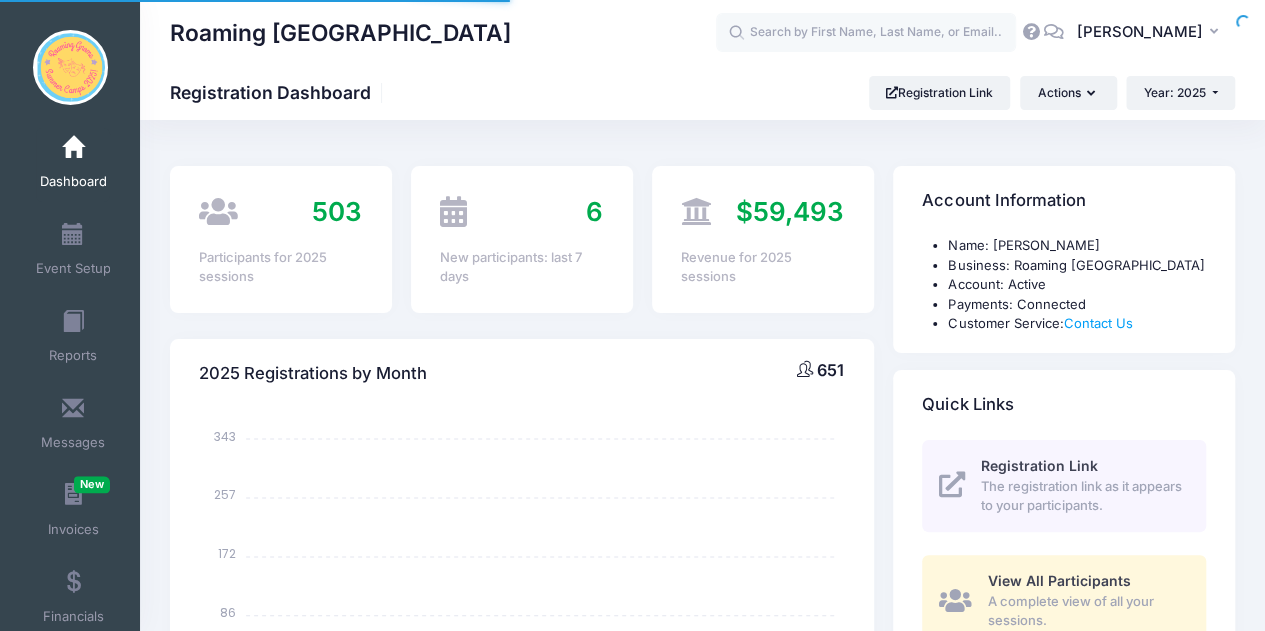 select 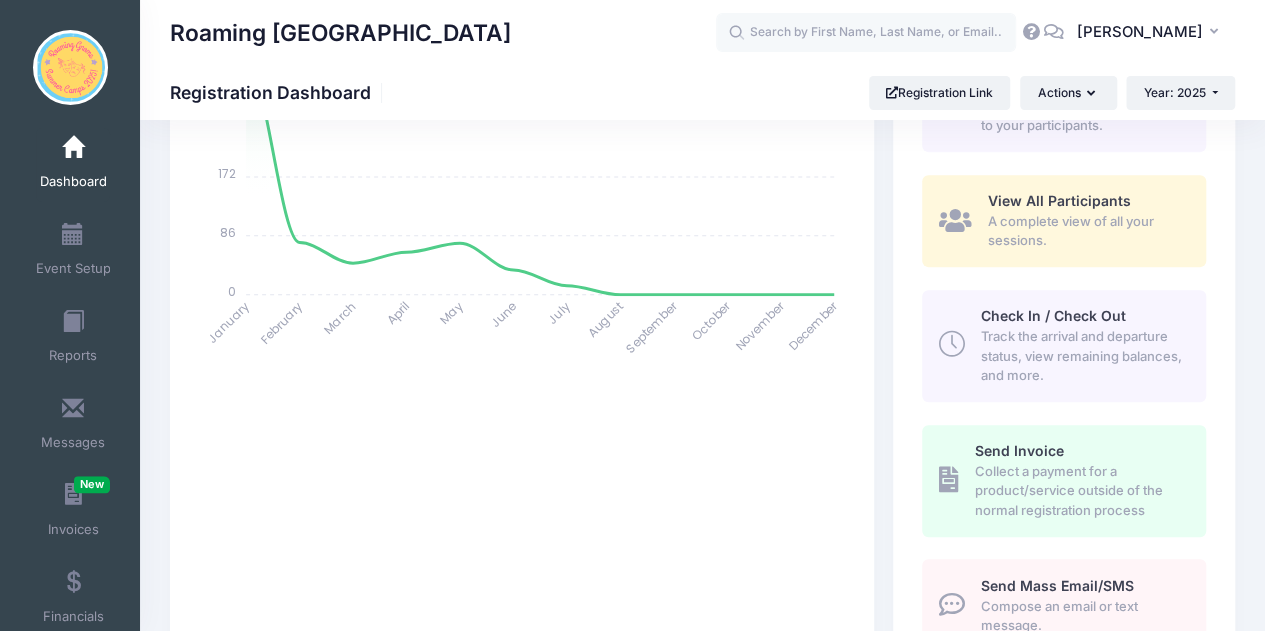 scroll, scrollTop: 0, scrollLeft: 0, axis: both 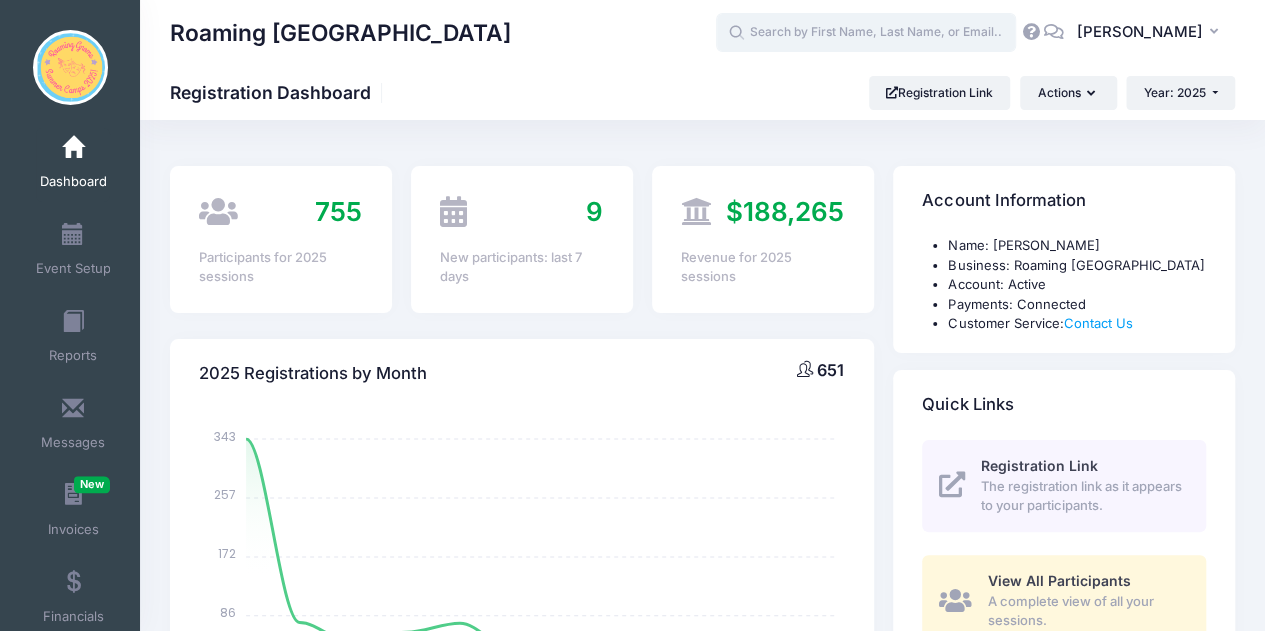 click at bounding box center [866, 33] 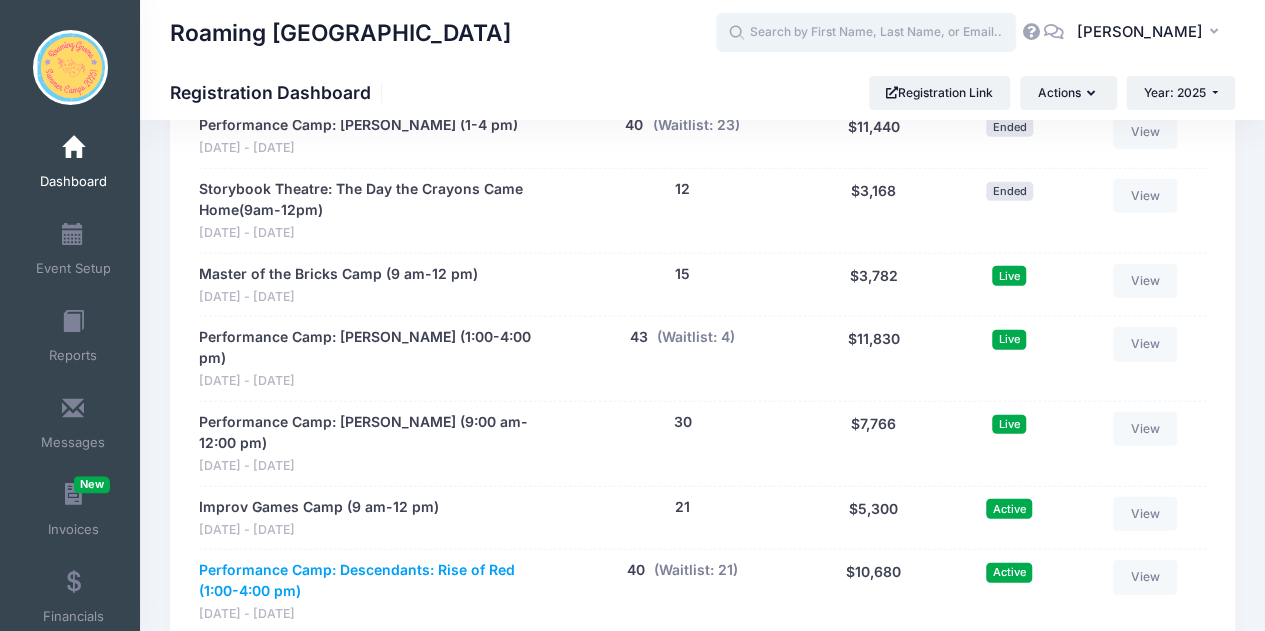 scroll, scrollTop: 2687, scrollLeft: 0, axis: vertical 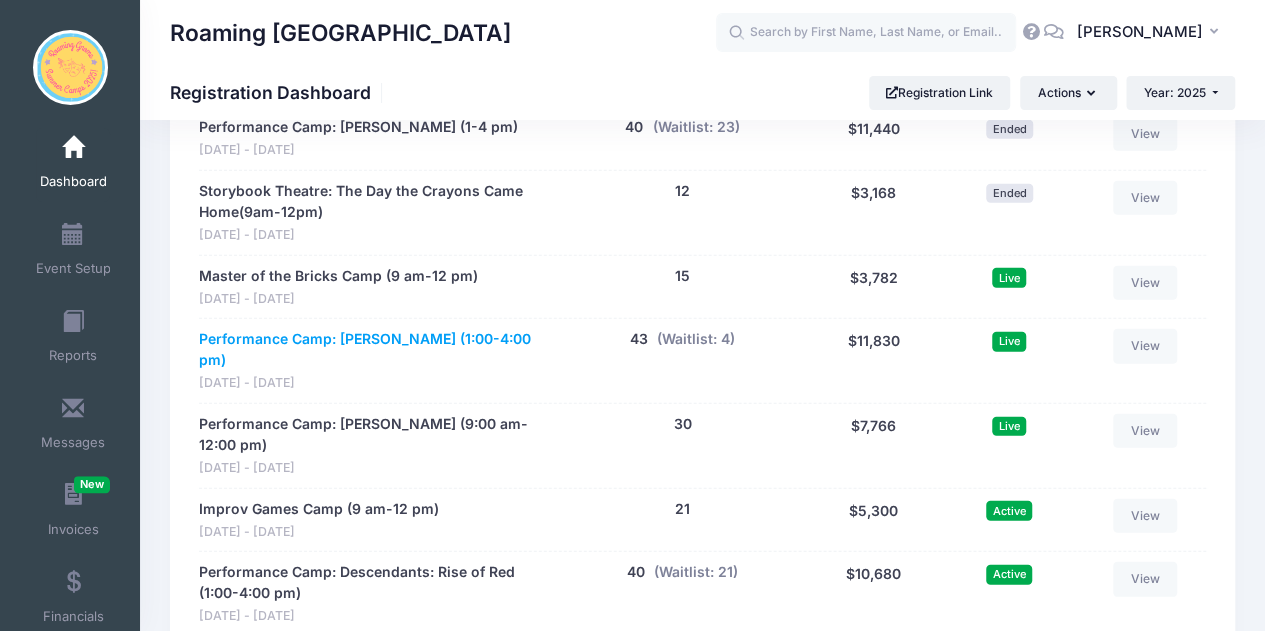 click on "Performance Camp: Hamilton (1:00-4:00 pm)" at bounding box center [375, 350] 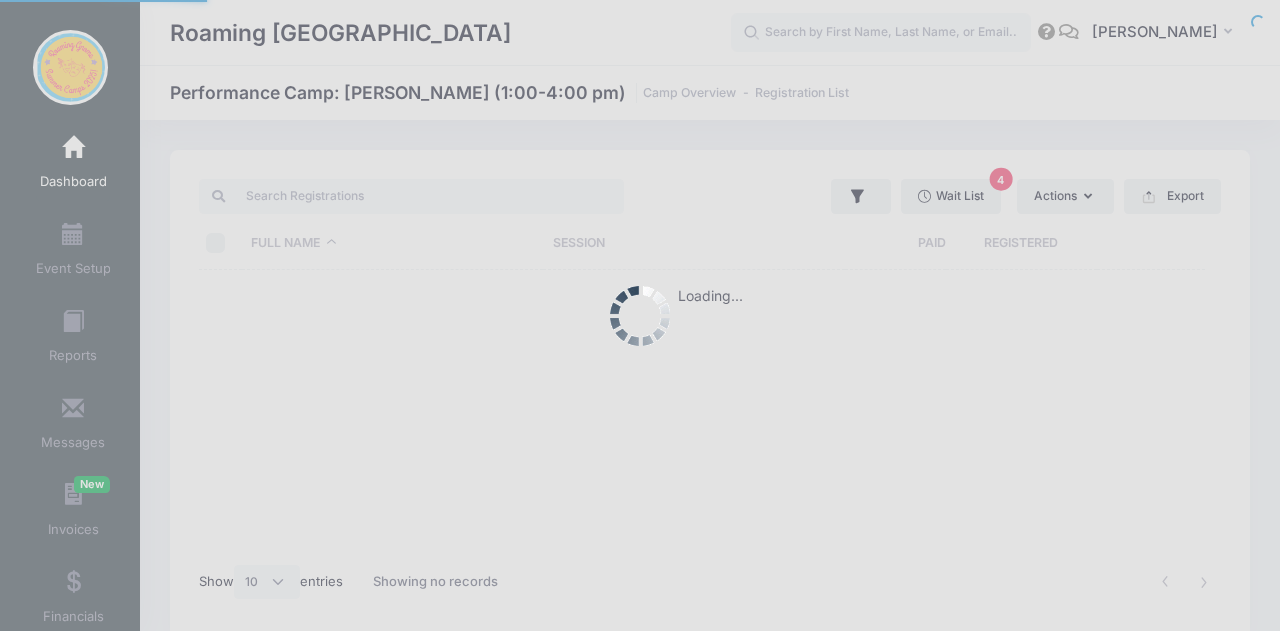 select on "10" 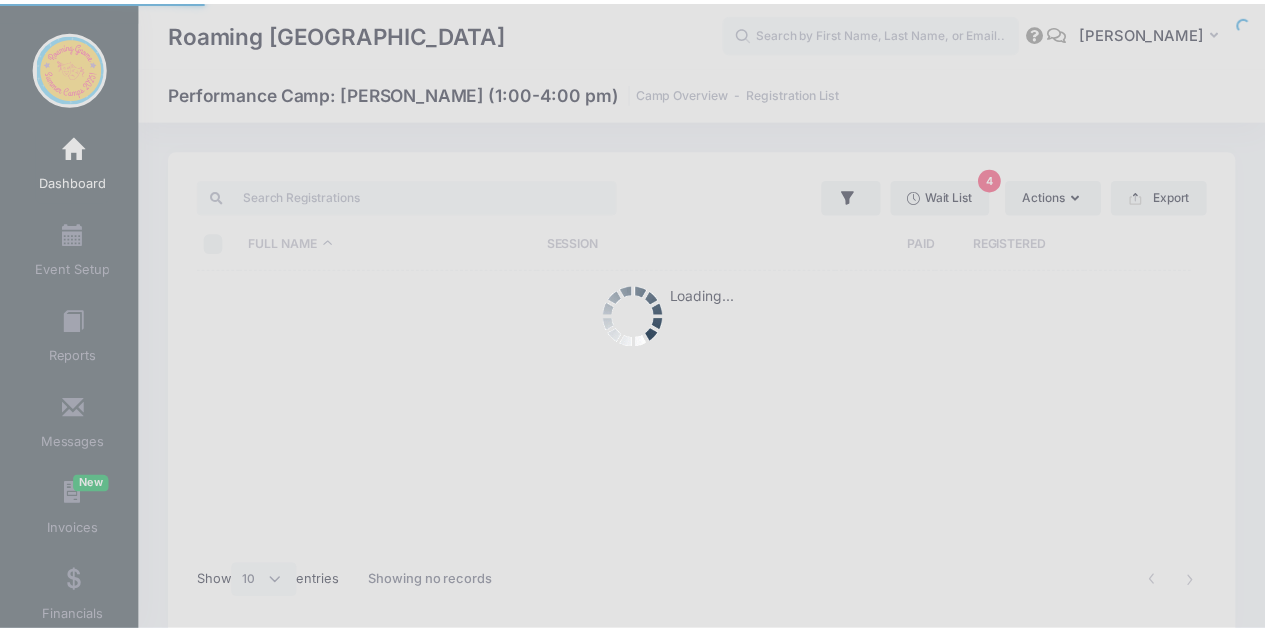 scroll, scrollTop: 0, scrollLeft: 0, axis: both 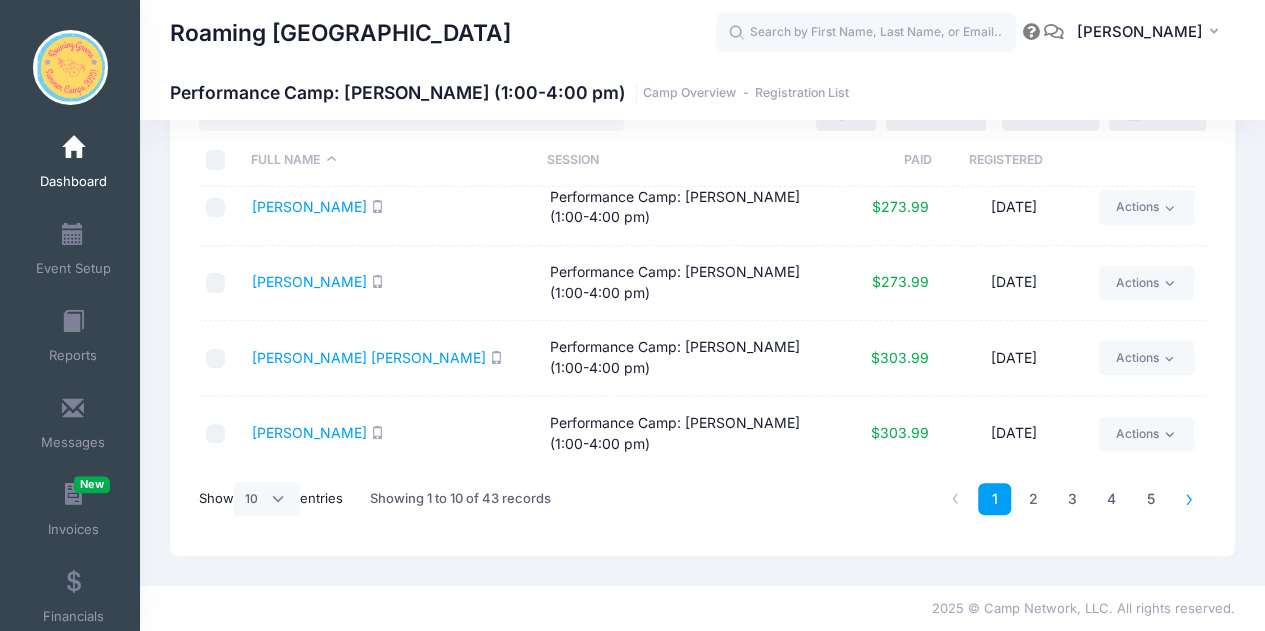 click at bounding box center (1189, 498) 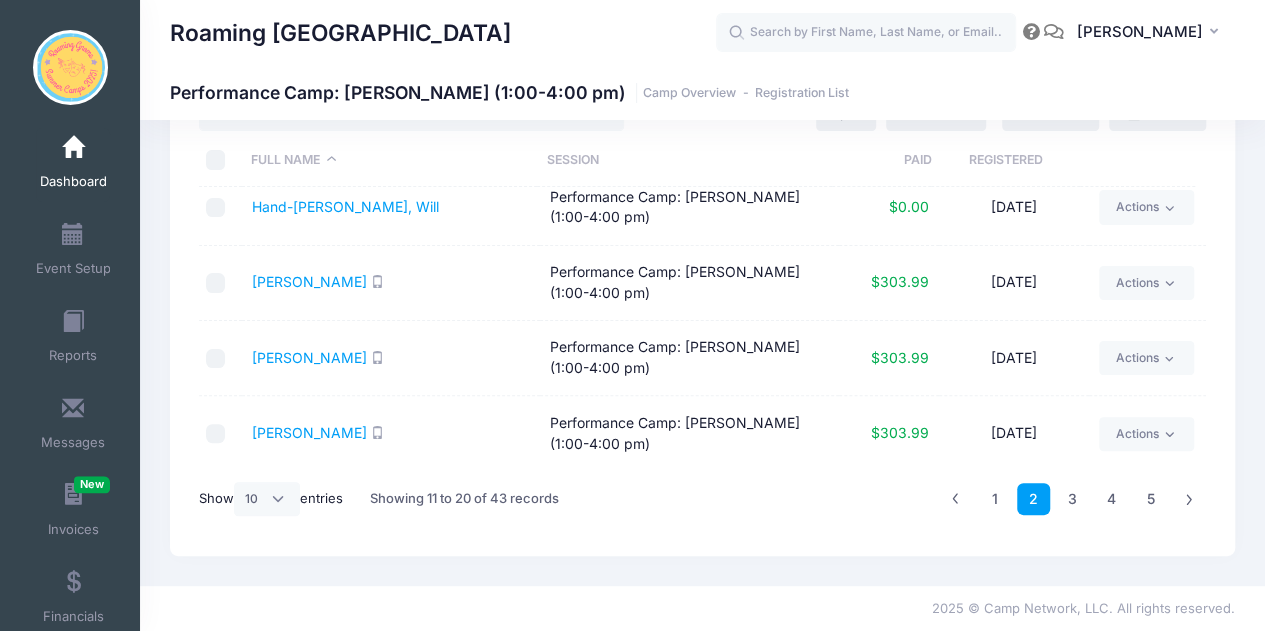 click at bounding box center (1189, 498) 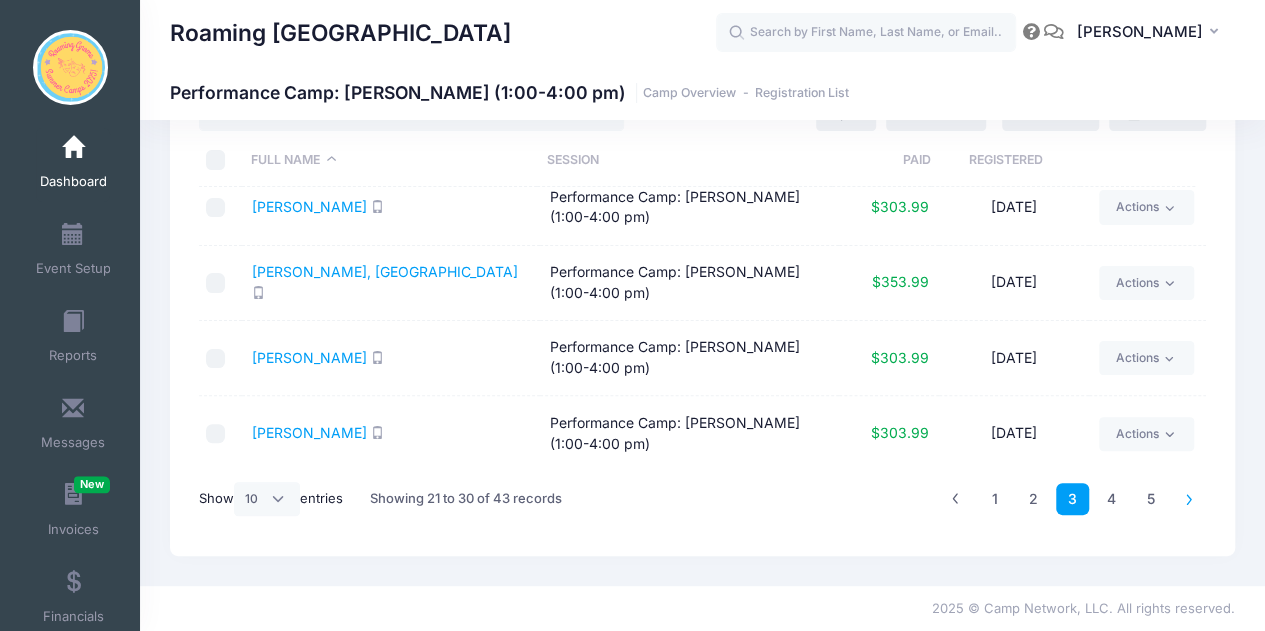 click at bounding box center (1189, 498) 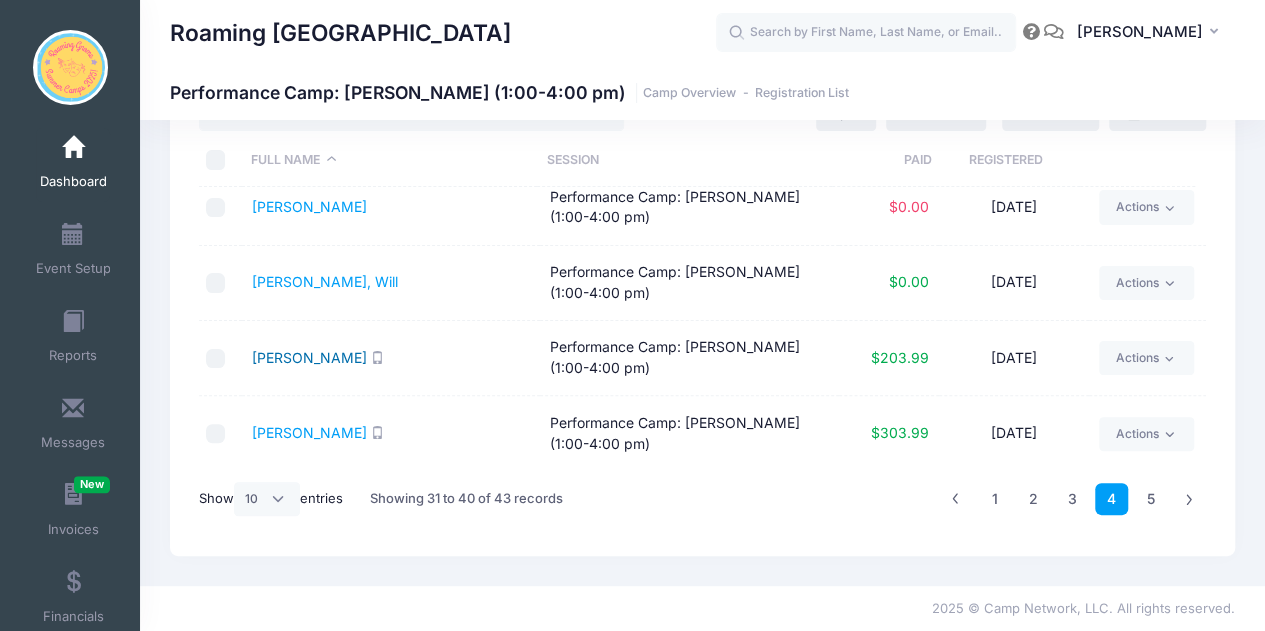 click on "Wasserman, Scarlett" at bounding box center [309, 357] 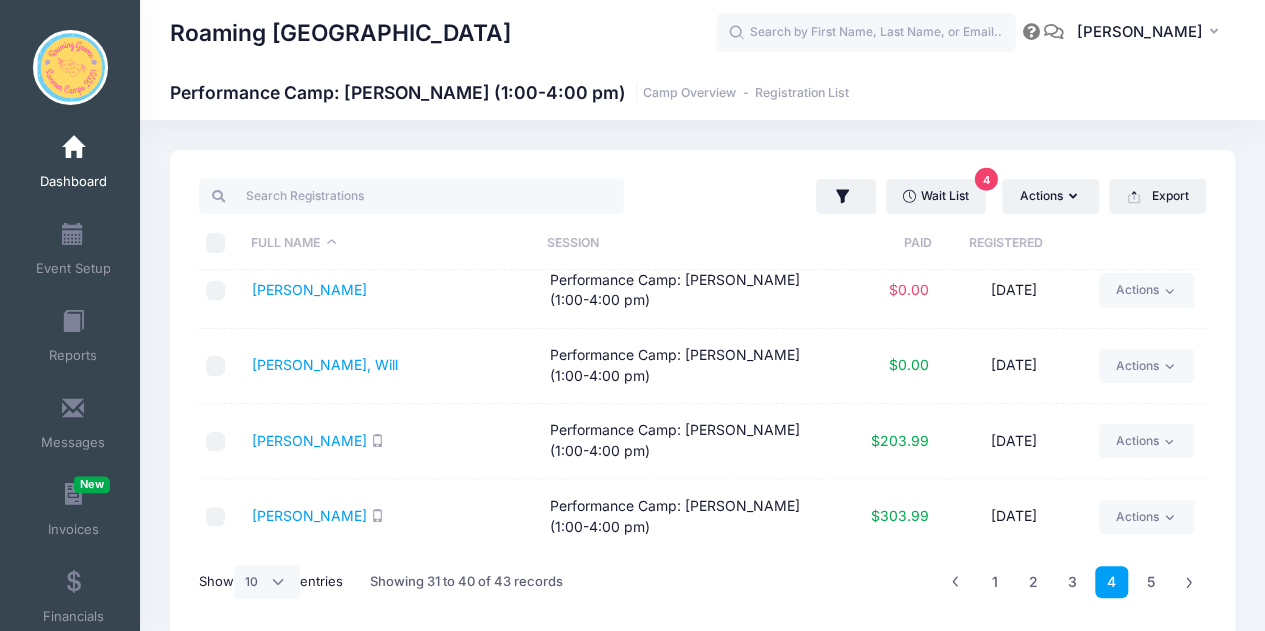 scroll, scrollTop: 83, scrollLeft: 0, axis: vertical 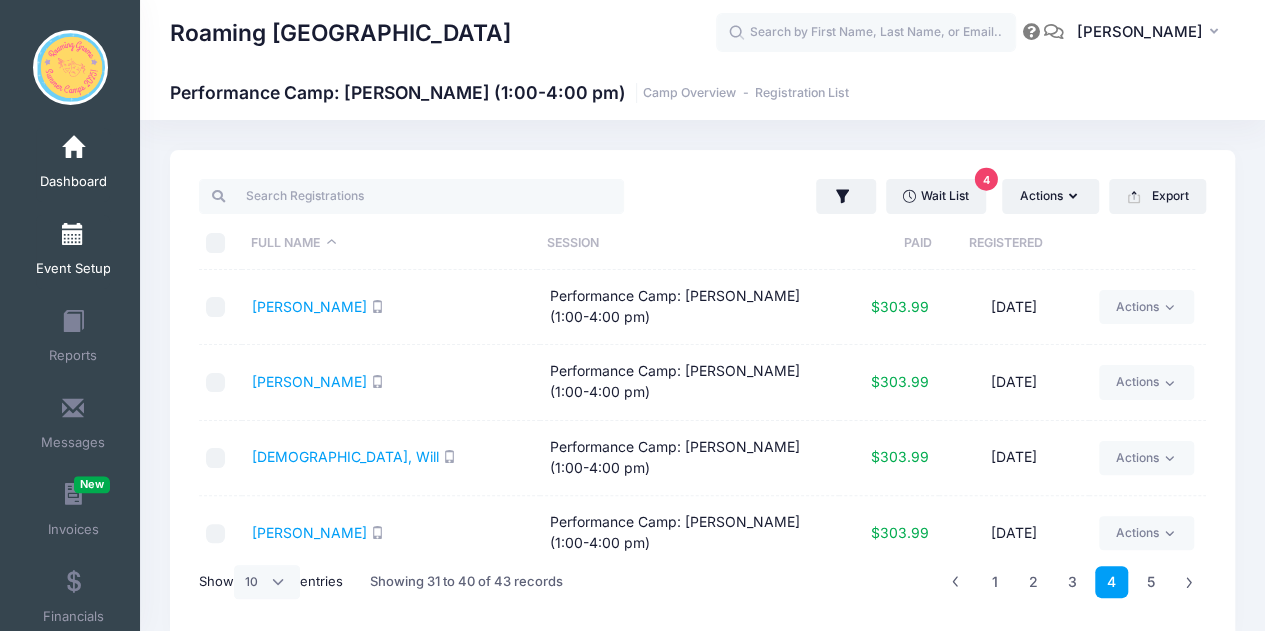 click on "Event Setup" at bounding box center [73, 252] 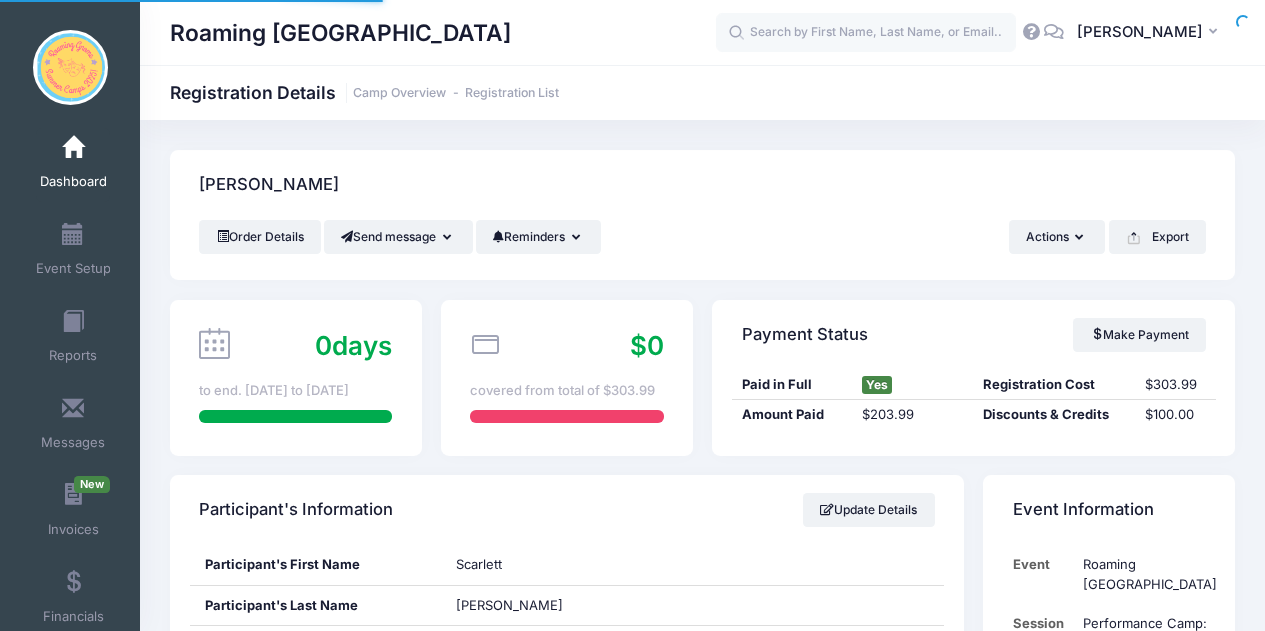 scroll, scrollTop: 0, scrollLeft: 0, axis: both 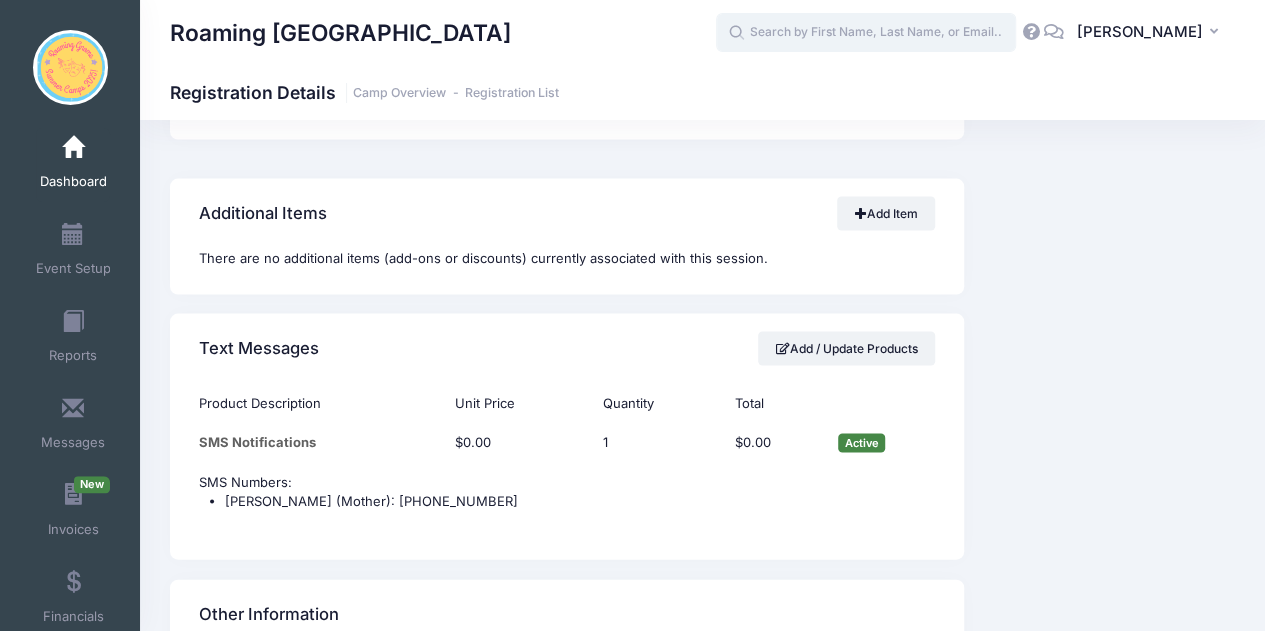 click at bounding box center [866, 33] 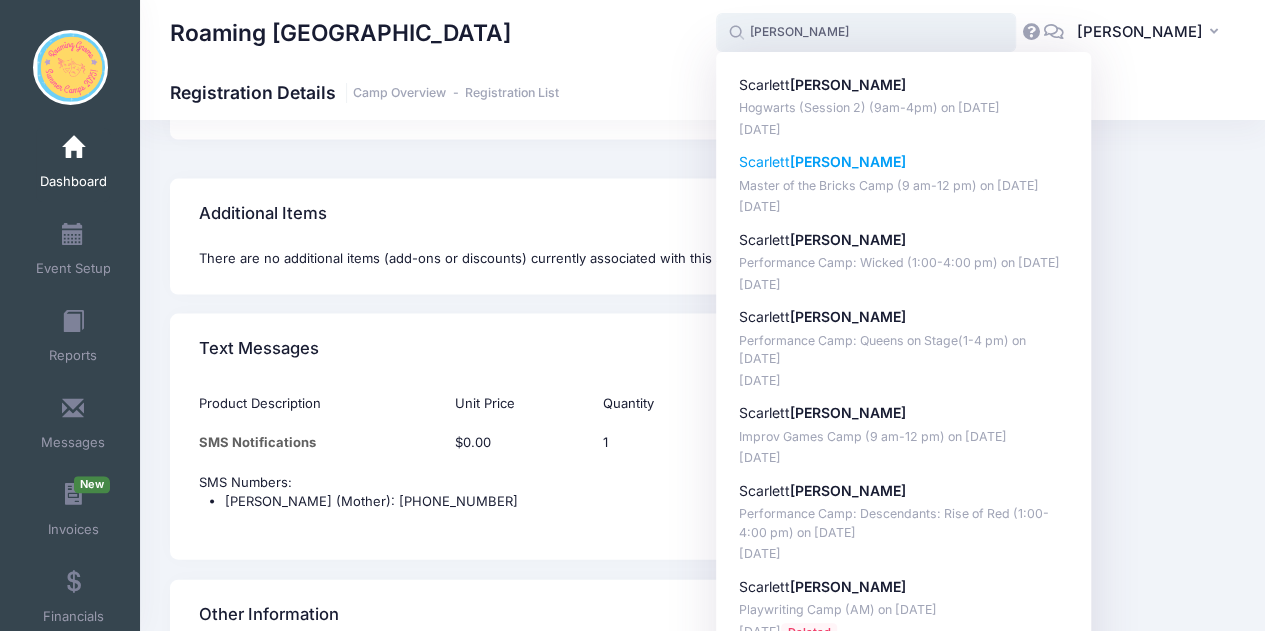 click on "Wasserman" at bounding box center [848, 161] 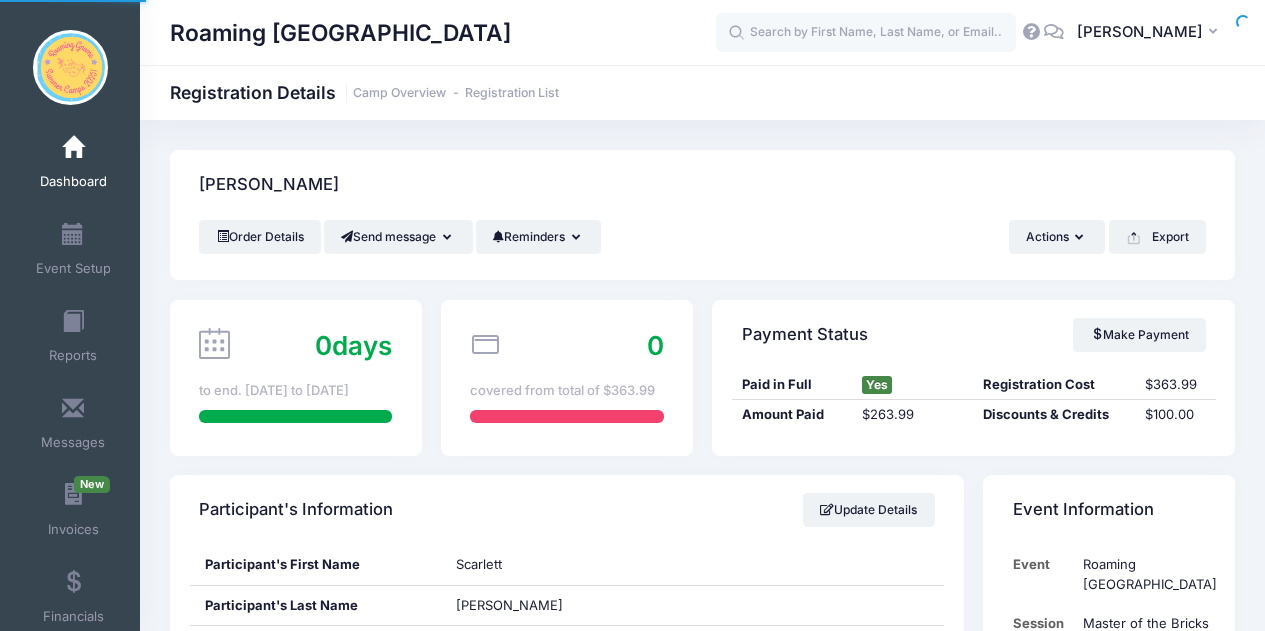 scroll, scrollTop: 0, scrollLeft: 0, axis: both 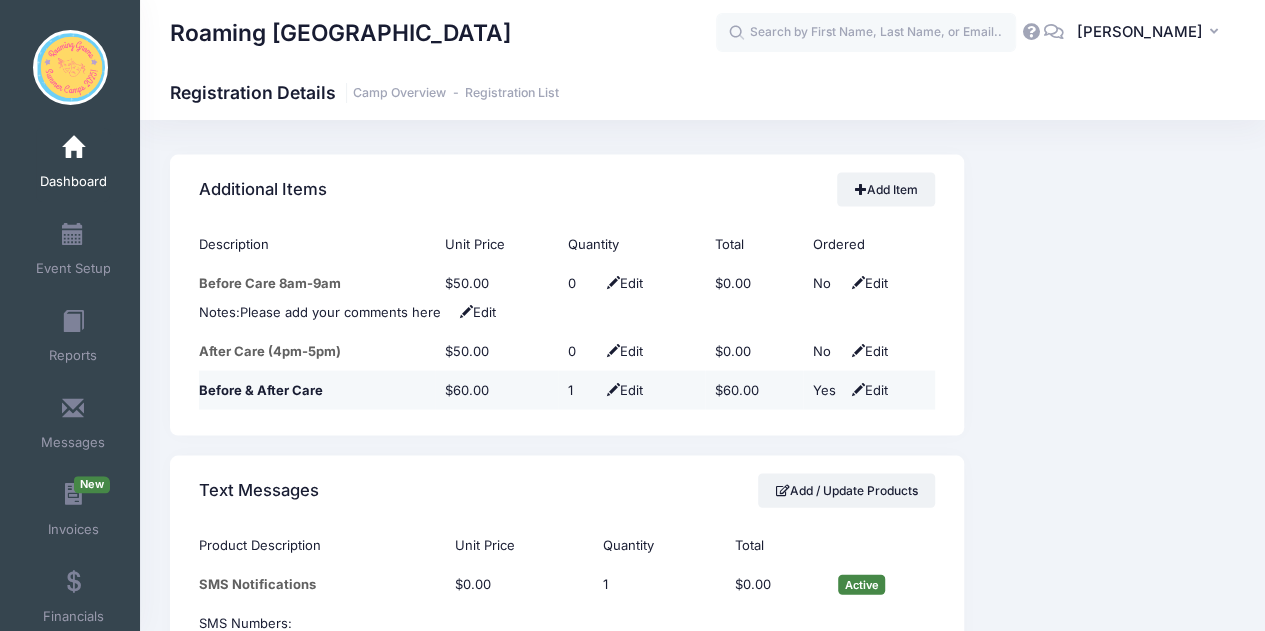 click on "Before & After Care" at bounding box center [316, 389] 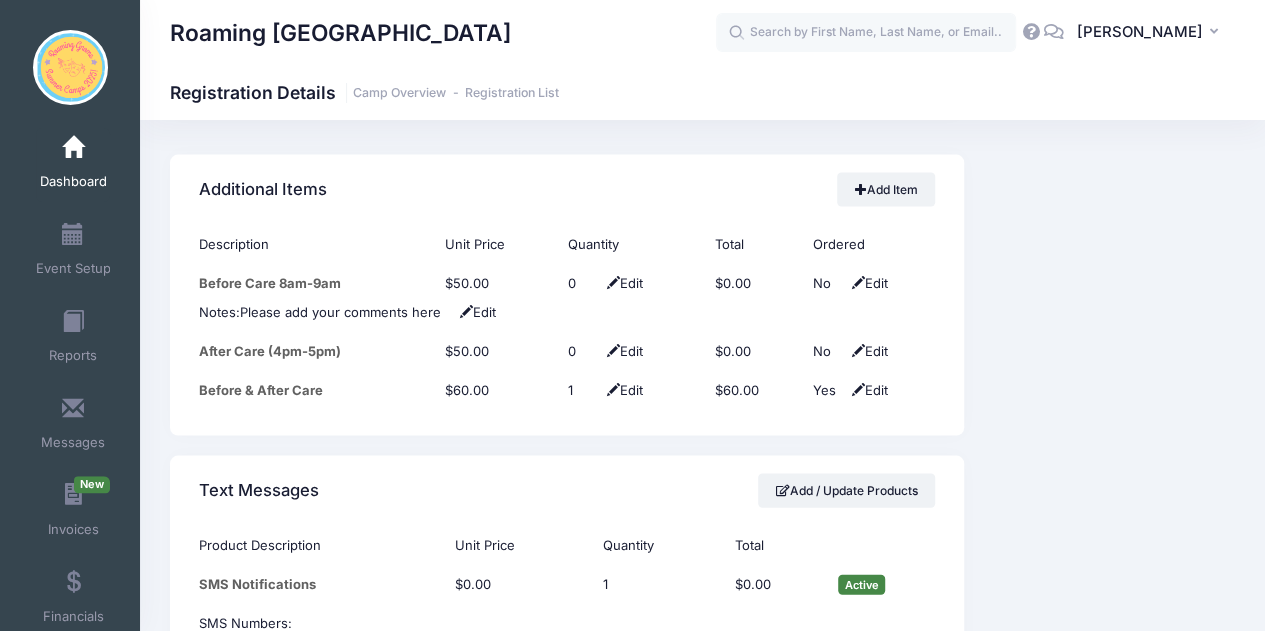 click on "Event Information
Event
Roaming Gnome Theatre
Session
Master of the Bricks Camp (9 am-12 pm)
From
Jul 14th
To
Jul 18th" at bounding box center [1109, -45] 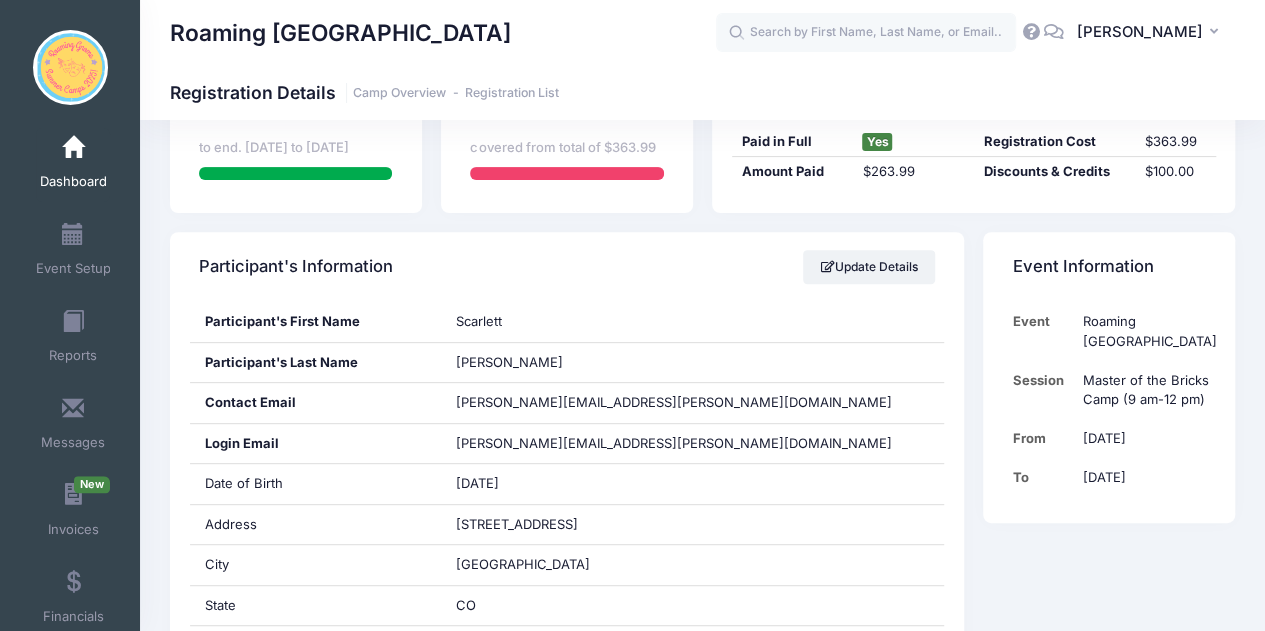 scroll, scrollTop: 0, scrollLeft: 0, axis: both 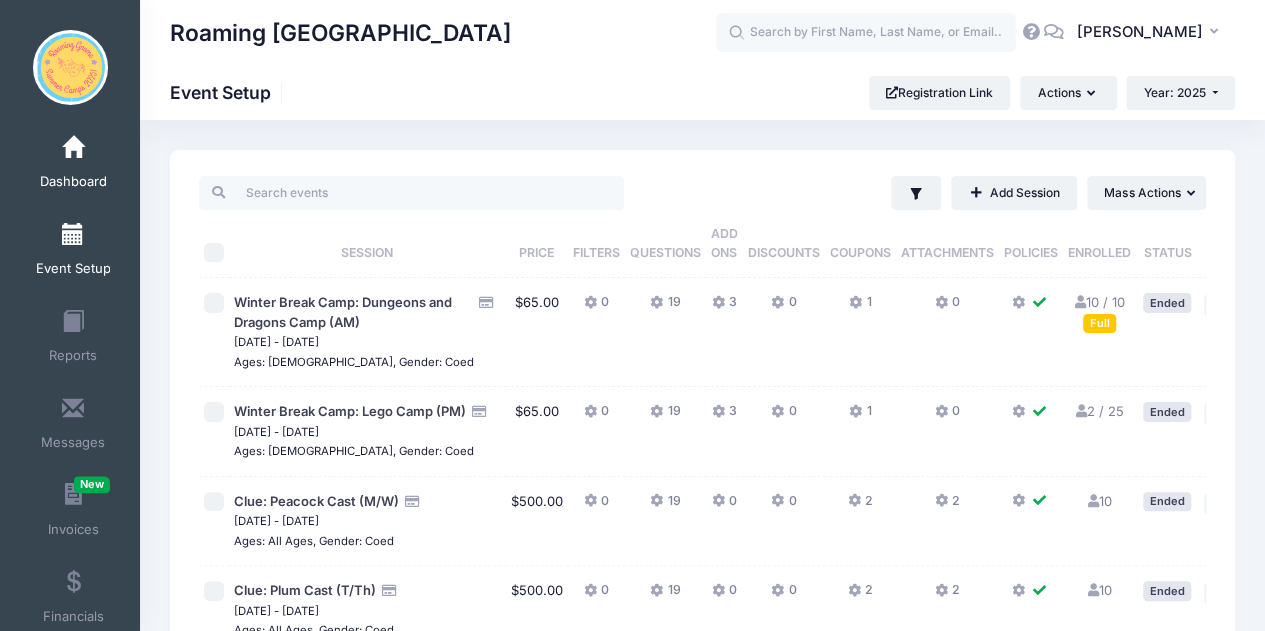 click on "Dashboard" at bounding box center [73, 165] 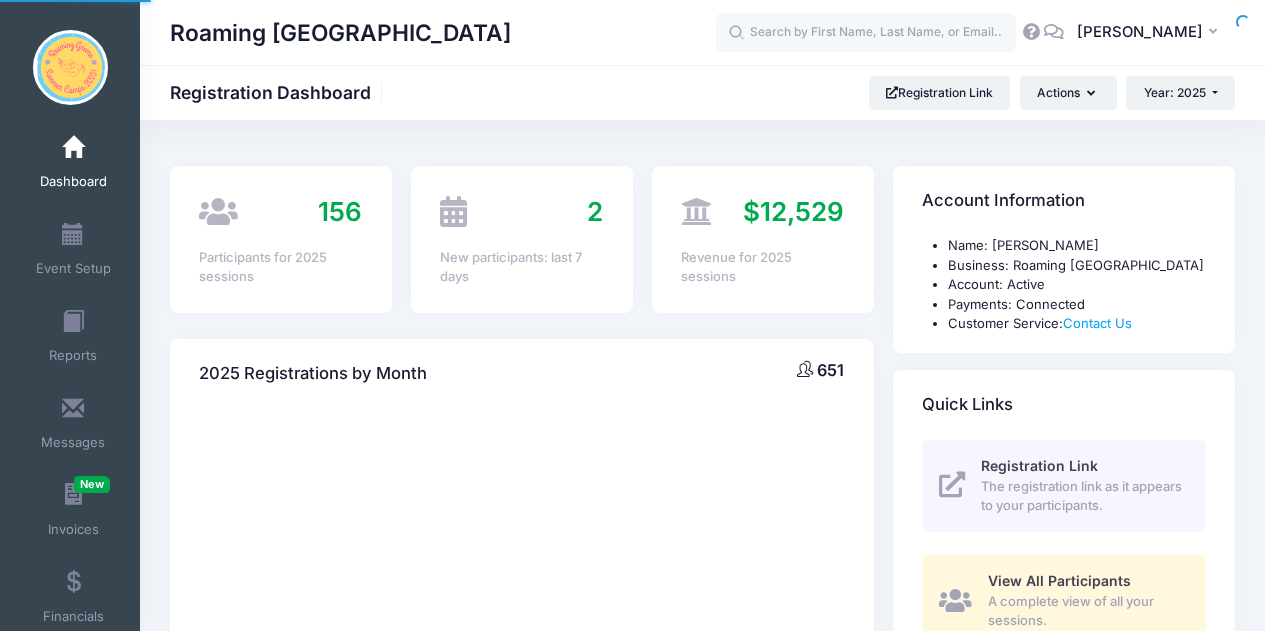 scroll, scrollTop: 0, scrollLeft: 0, axis: both 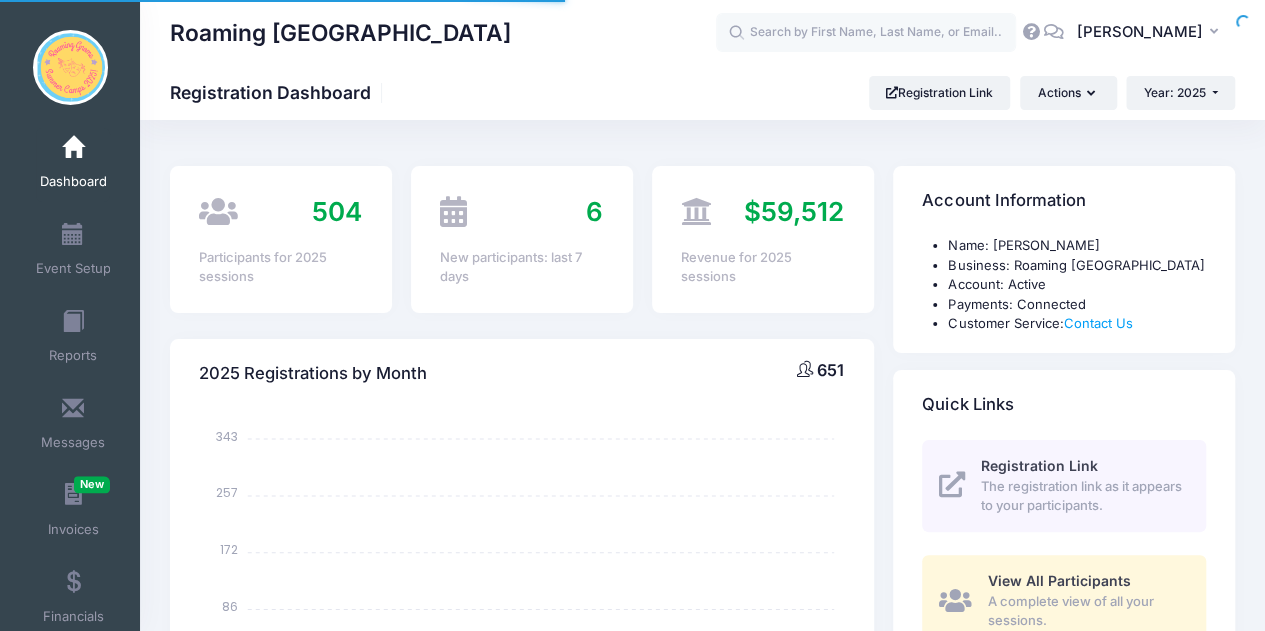 select 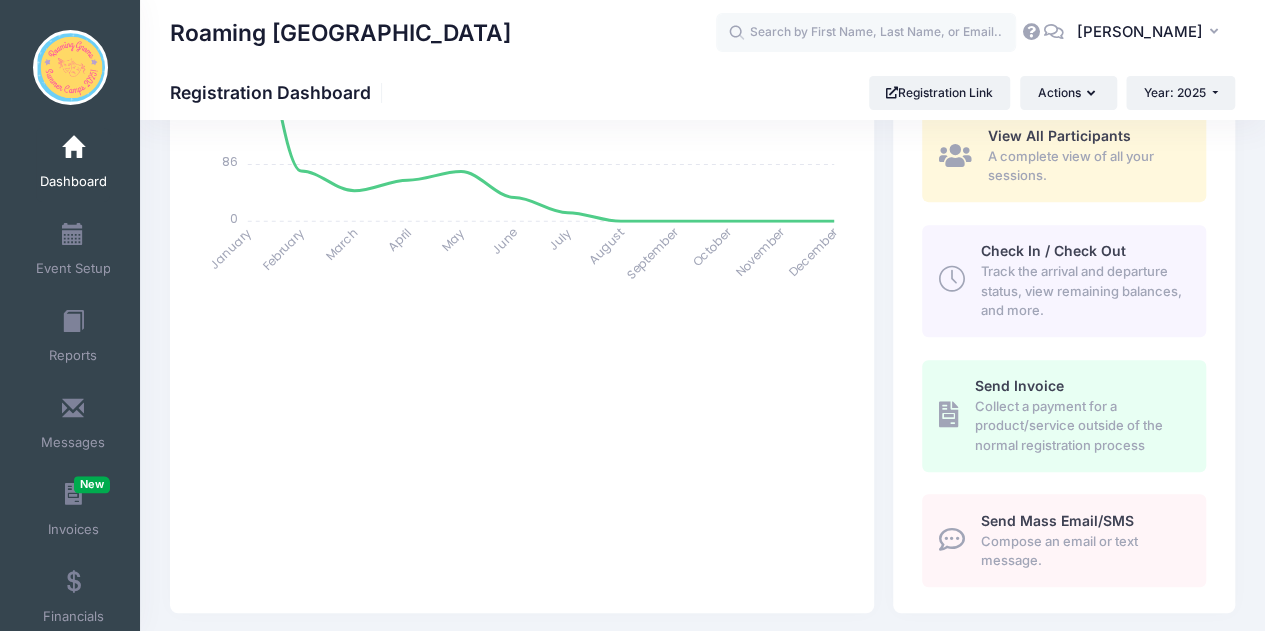 scroll, scrollTop: 0, scrollLeft: 0, axis: both 